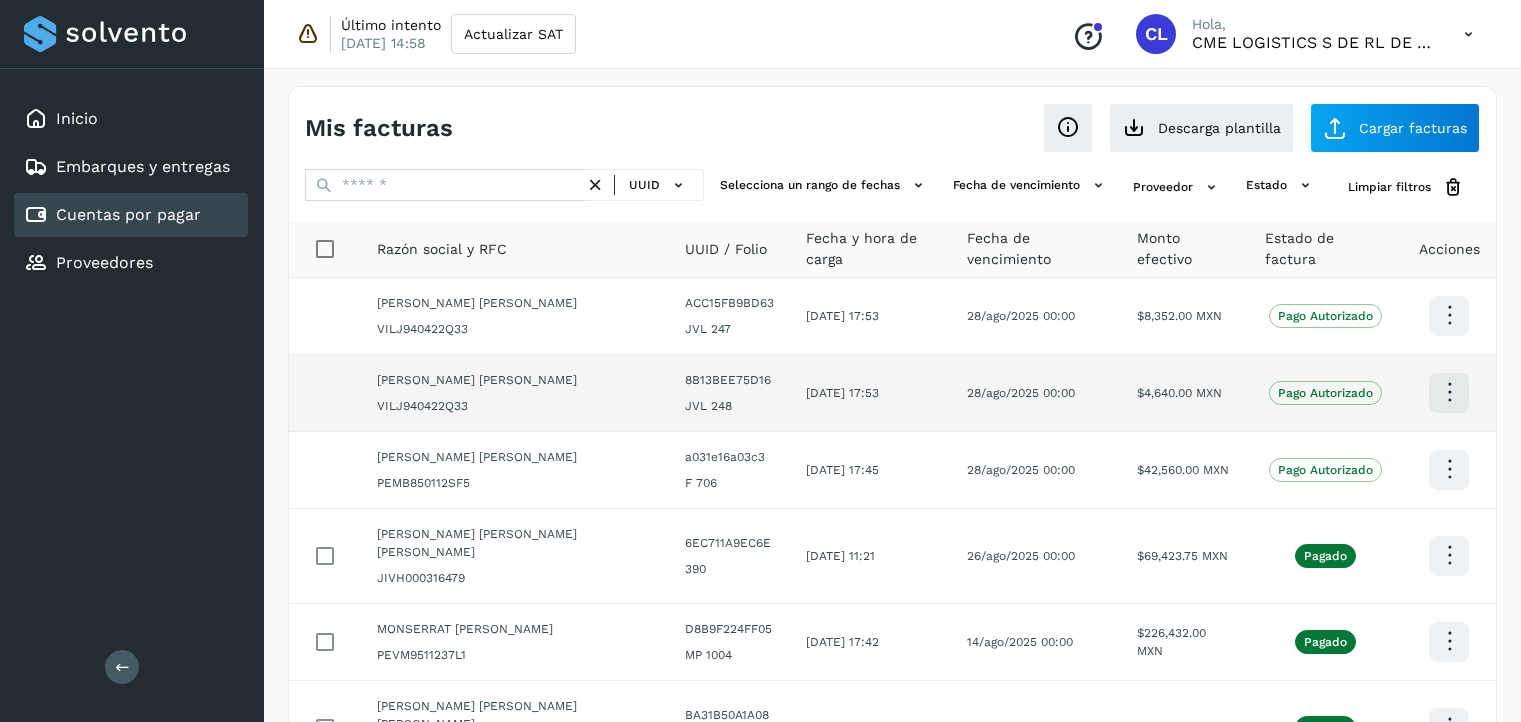 scroll, scrollTop: 0, scrollLeft: 0, axis: both 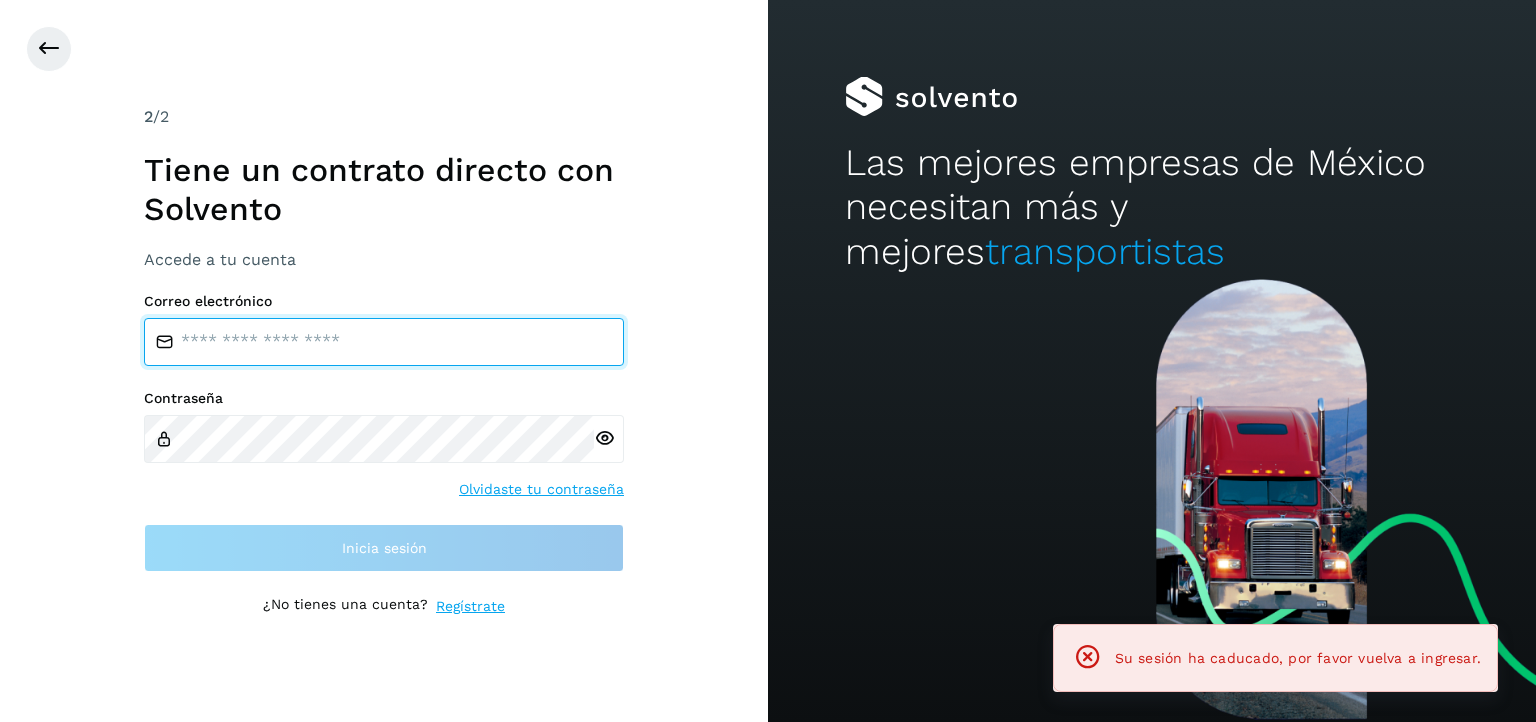 type on "**********" 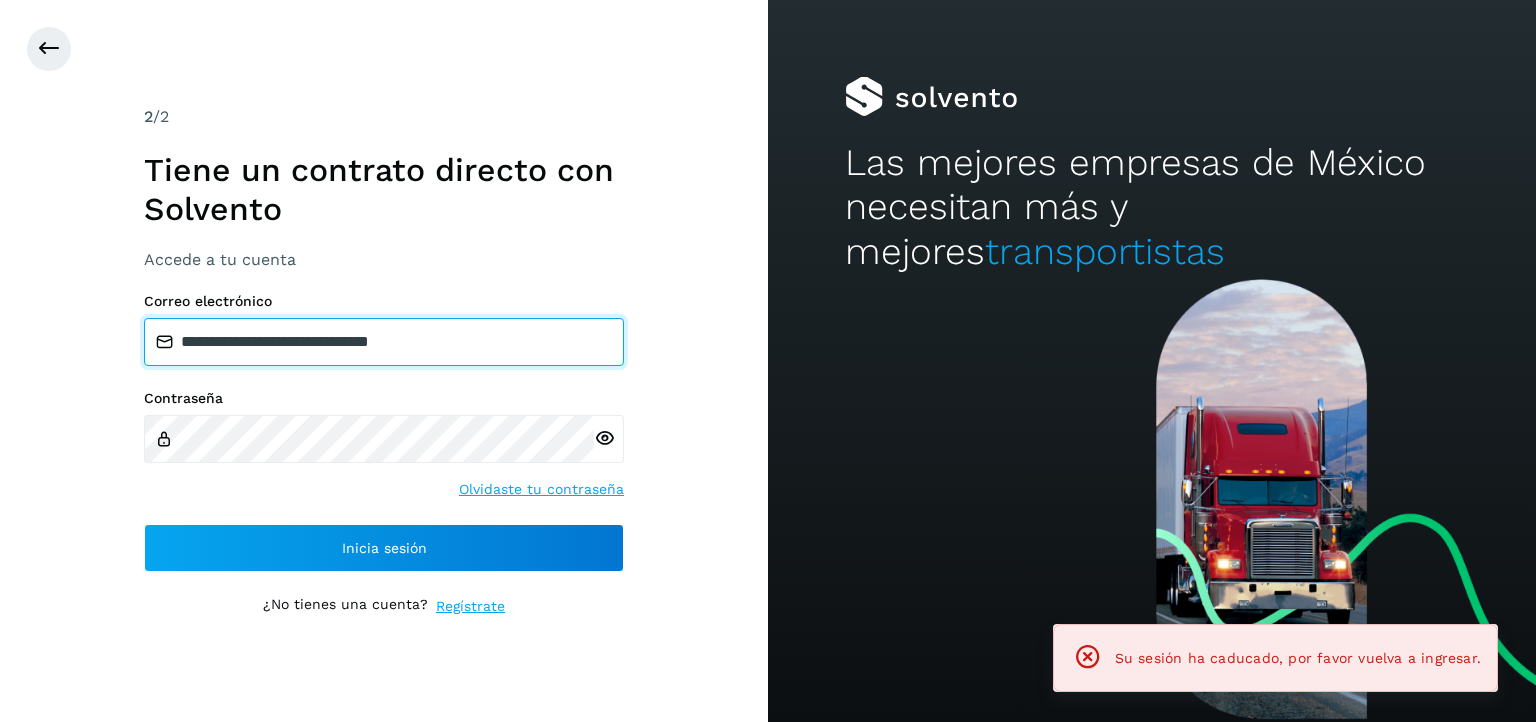 click on "**********" at bounding box center (384, 342) 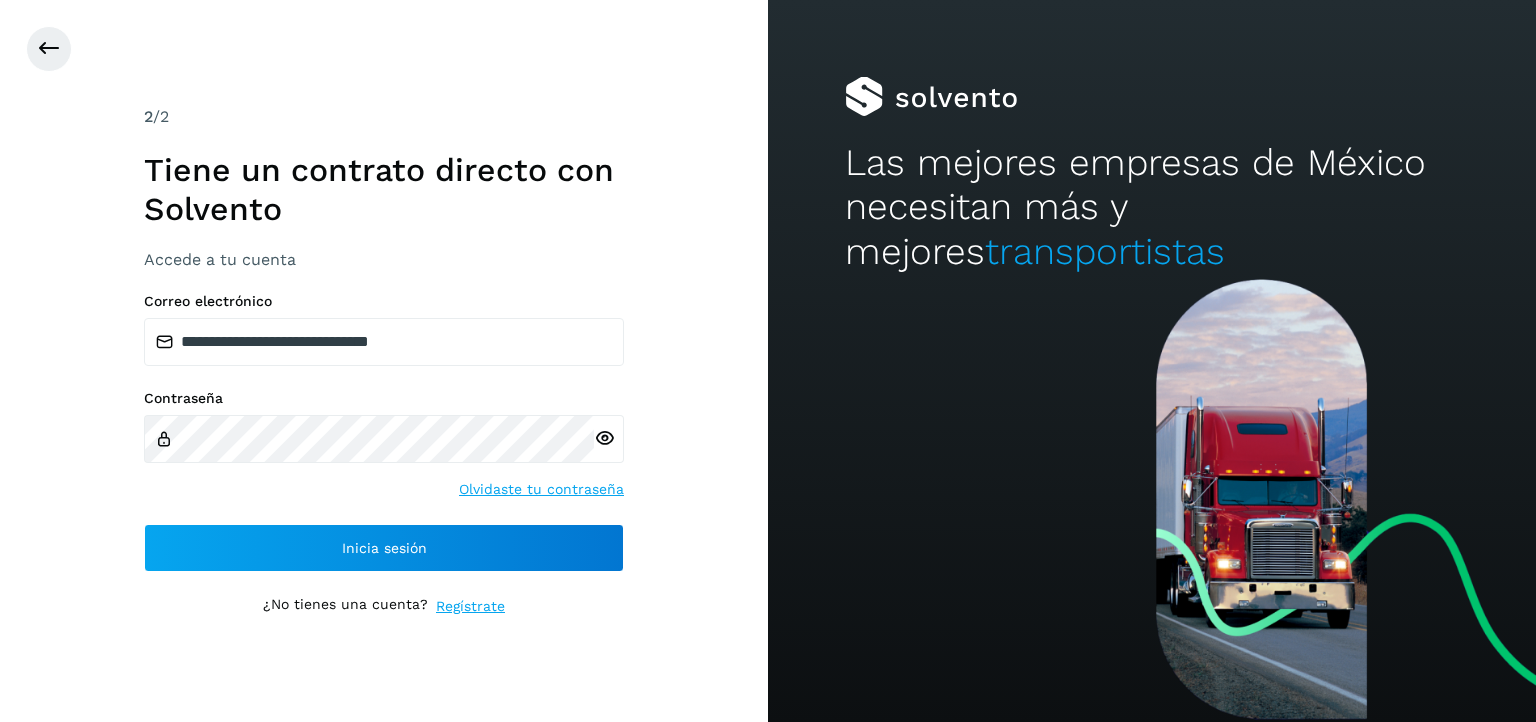 click on "**********" at bounding box center [384, 361] 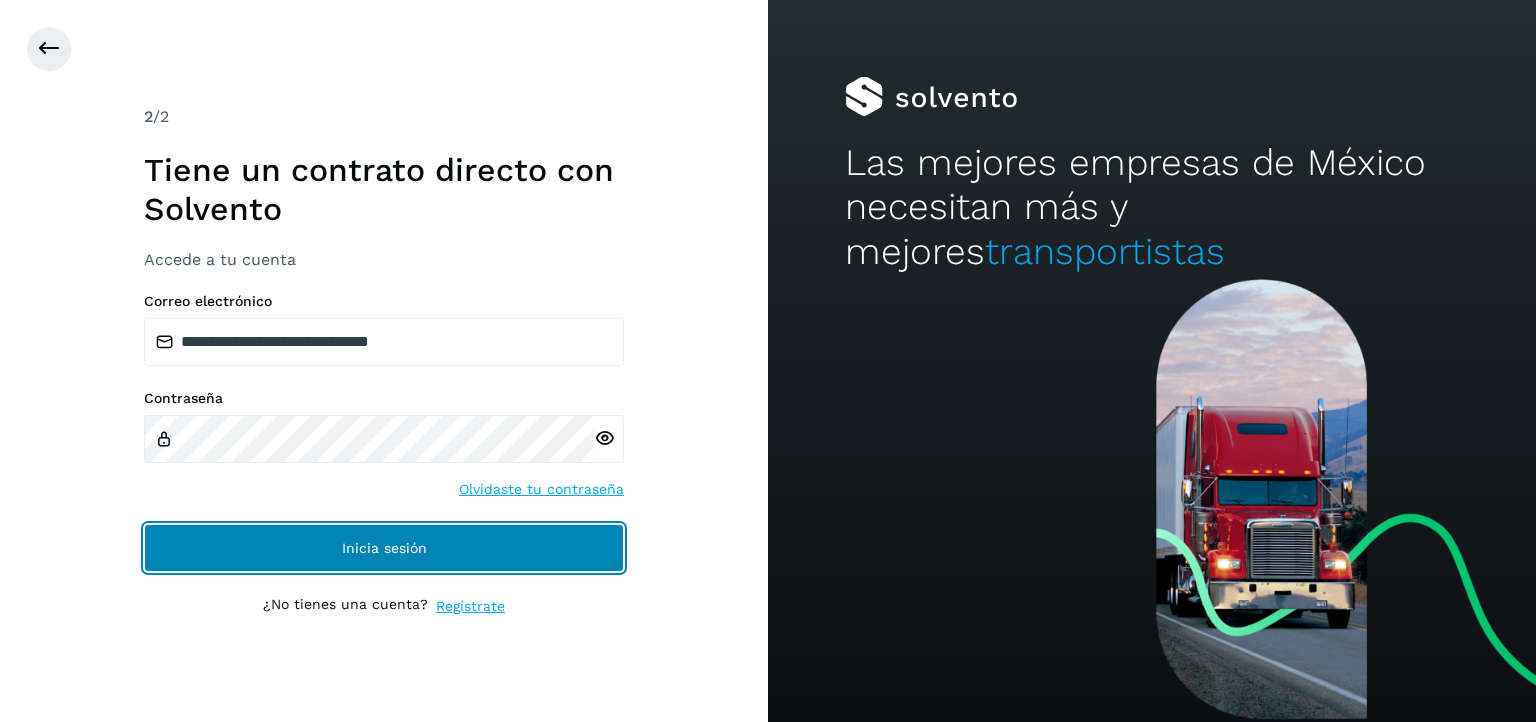 click on "Inicia sesión" 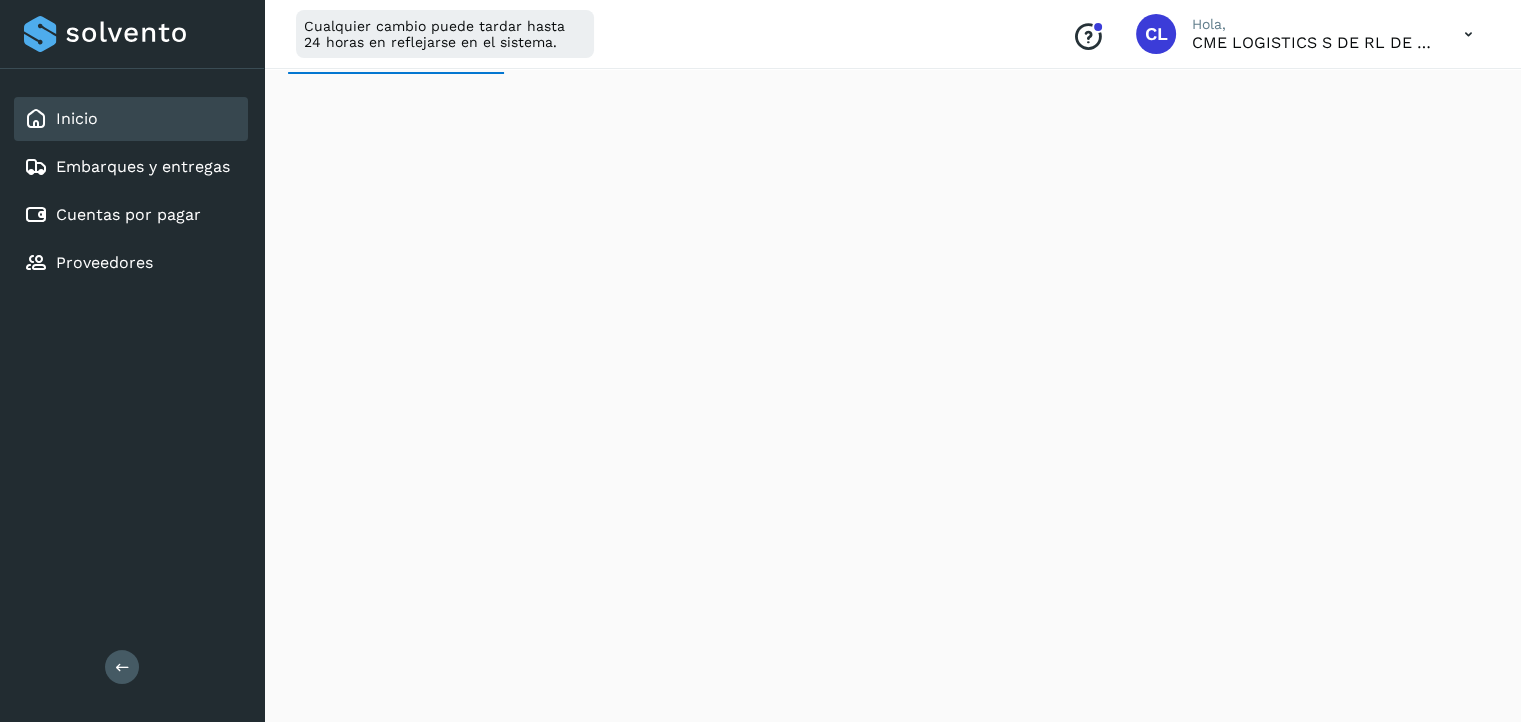 scroll, scrollTop: 0, scrollLeft: 0, axis: both 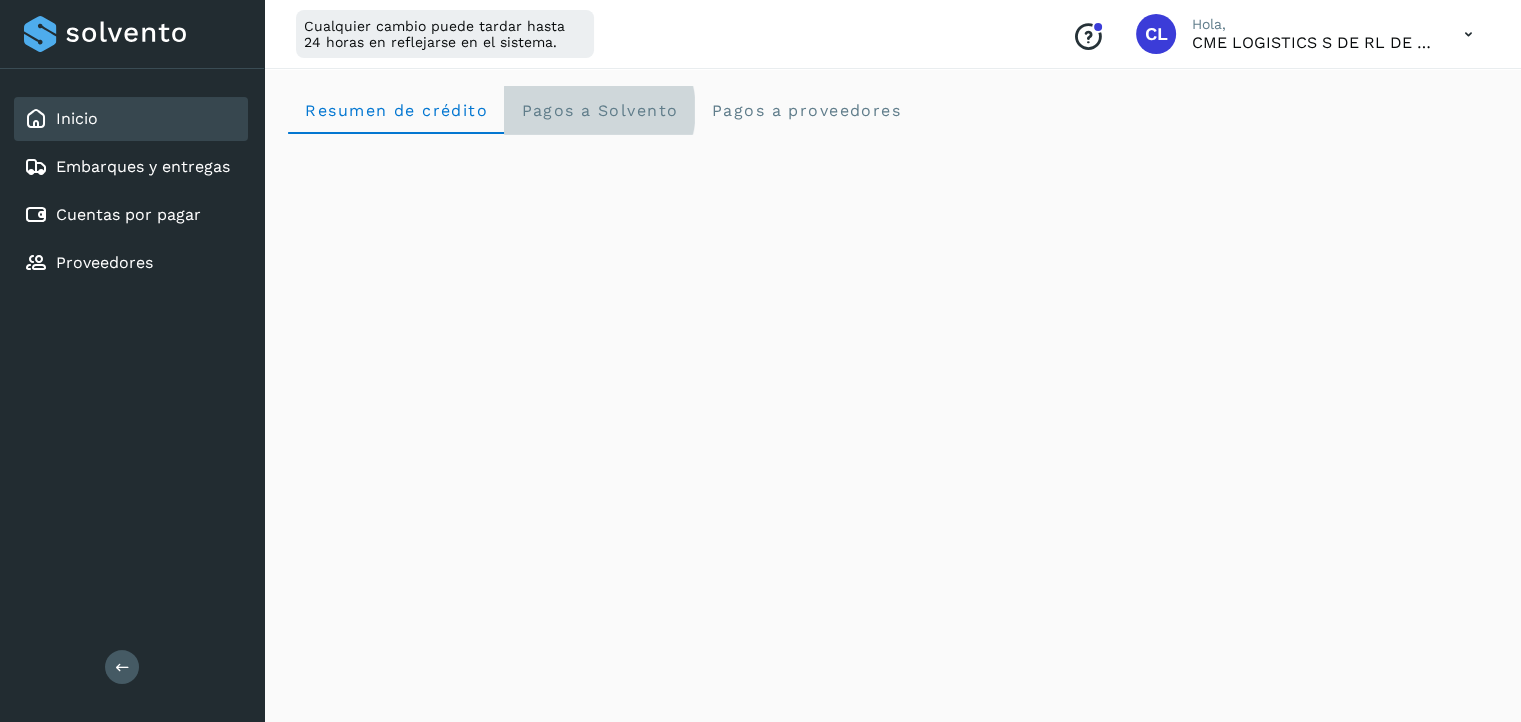 click on "Pagos a Solvento" 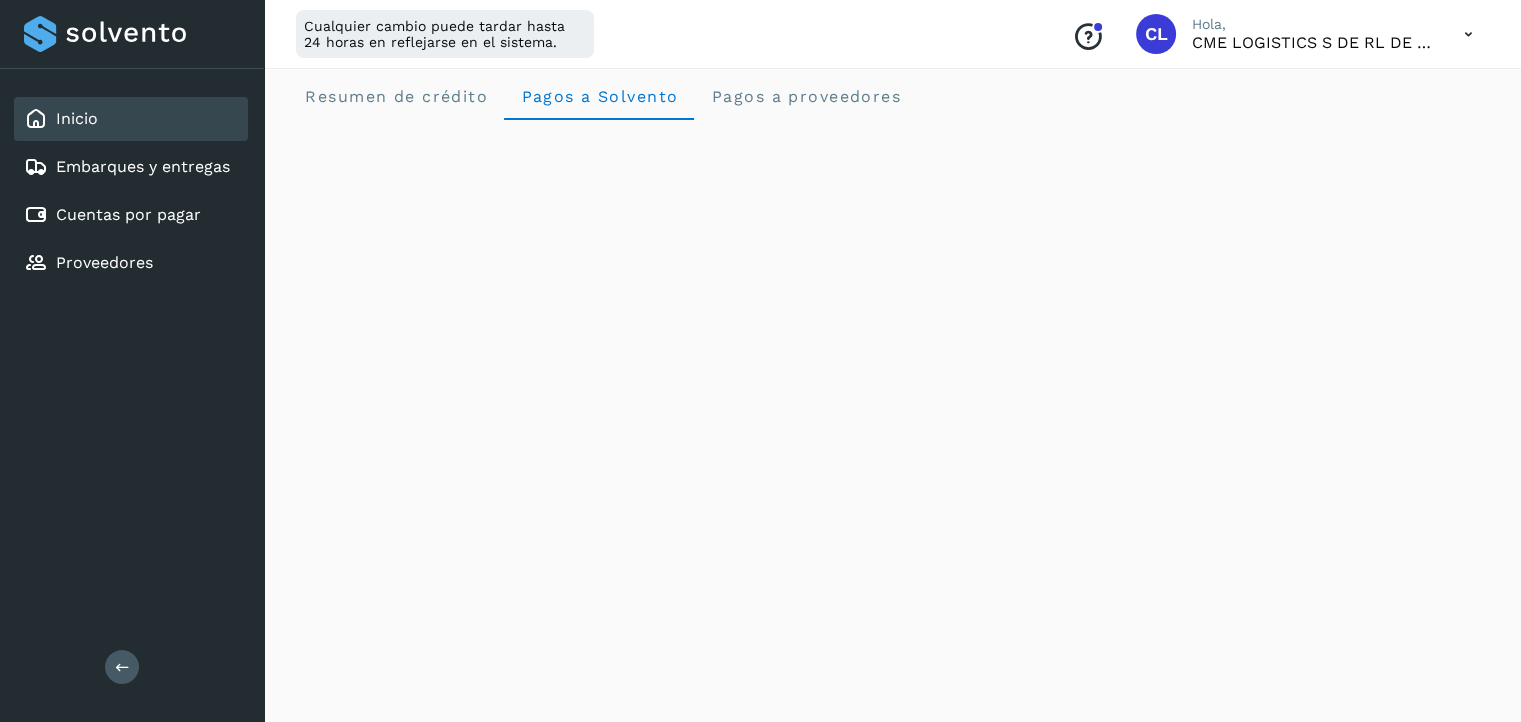 scroll, scrollTop: 0, scrollLeft: 0, axis: both 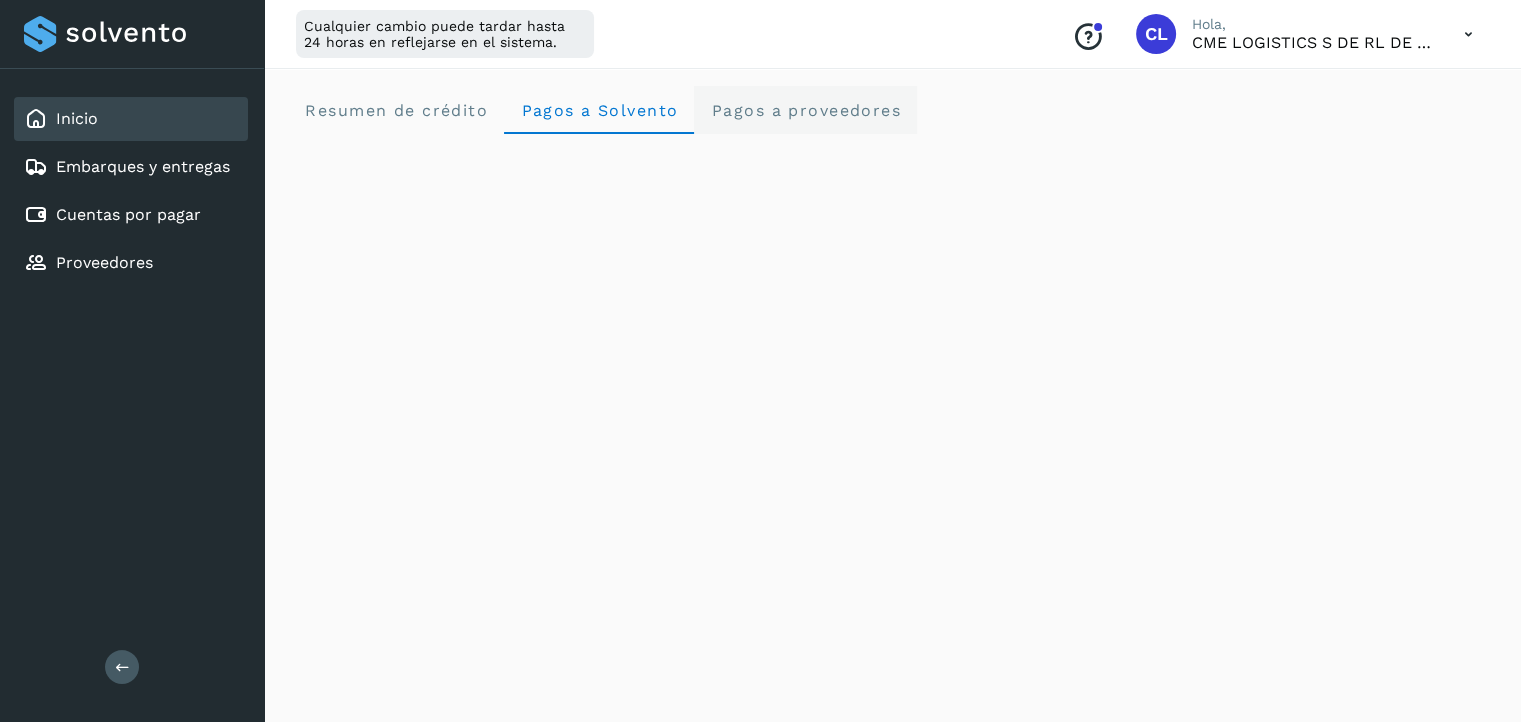 click on "Pagos a proveedores" 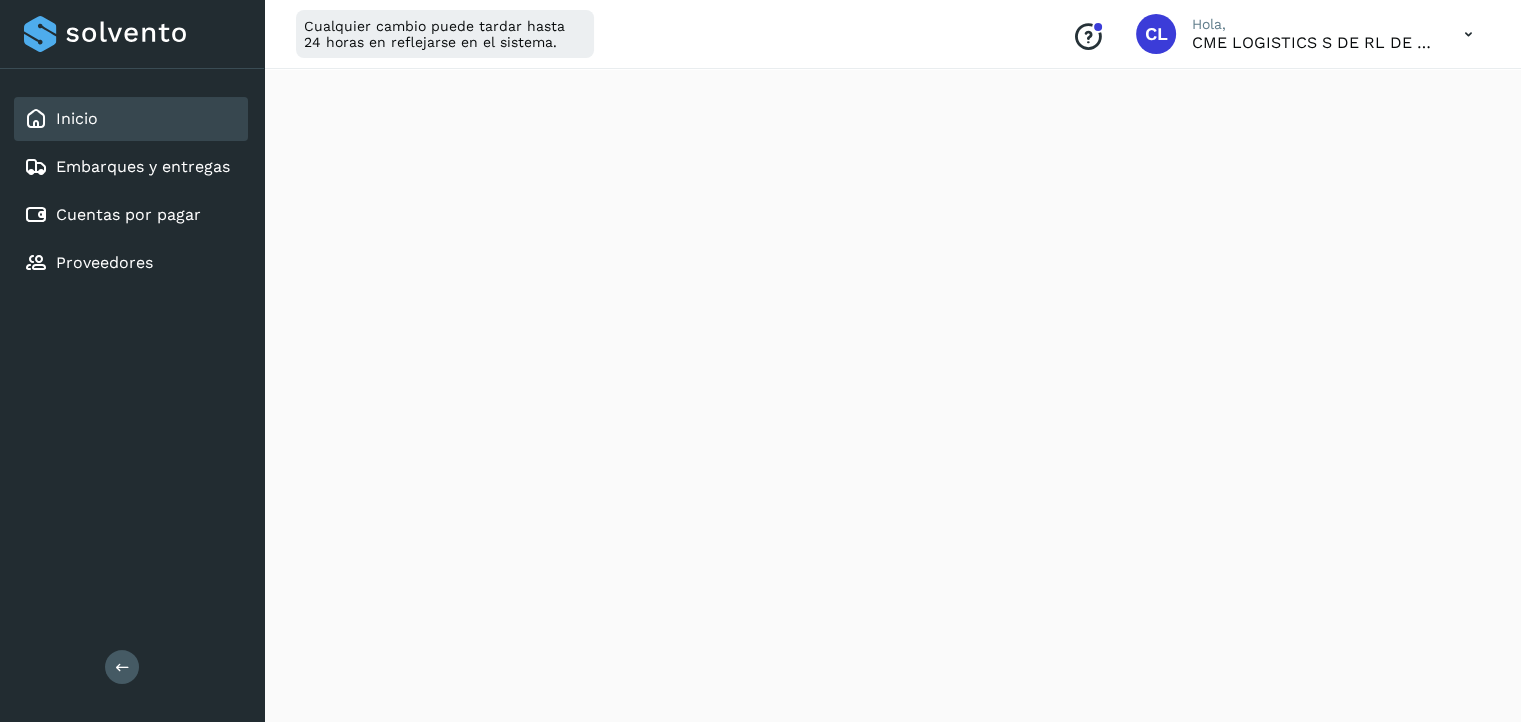 scroll, scrollTop: 316, scrollLeft: 0, axis: vertical 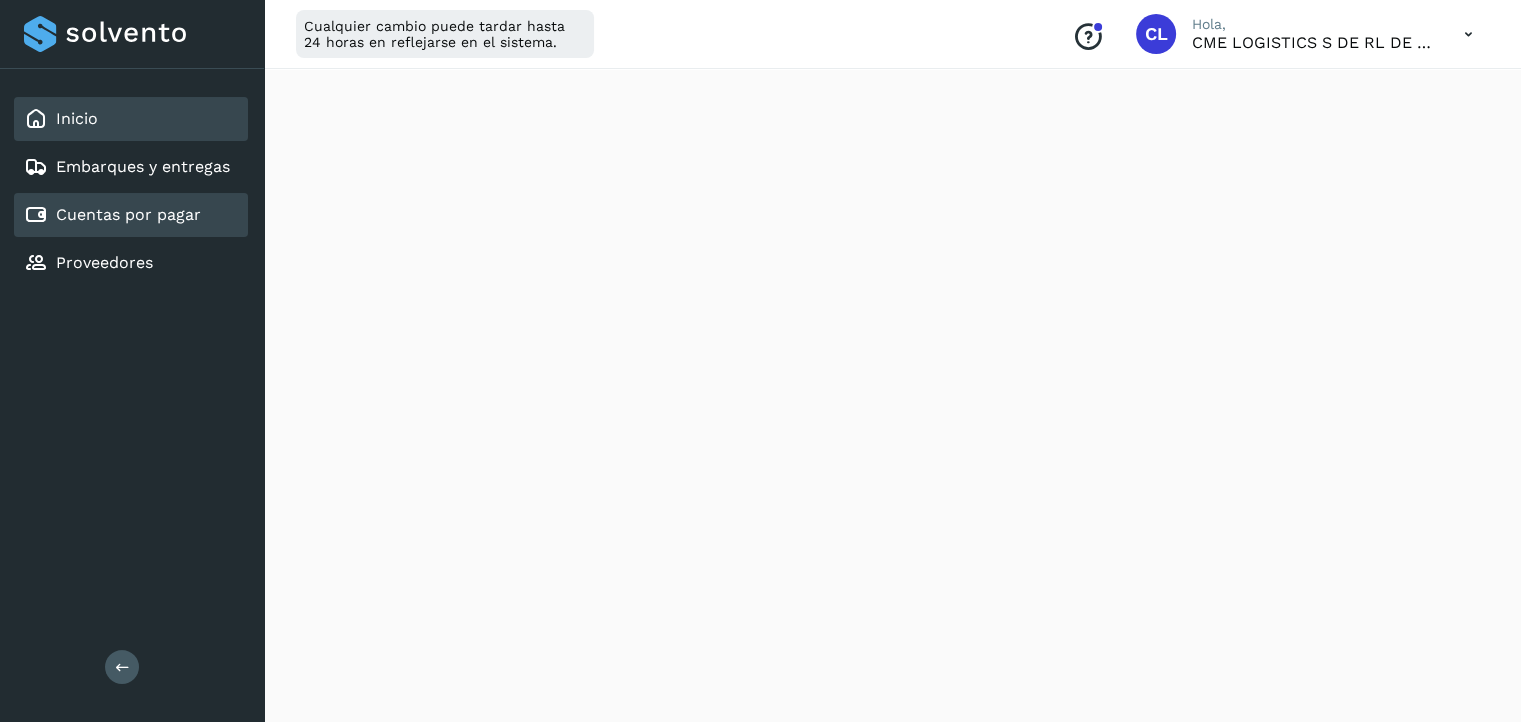 click on "Cuentas por pagar" 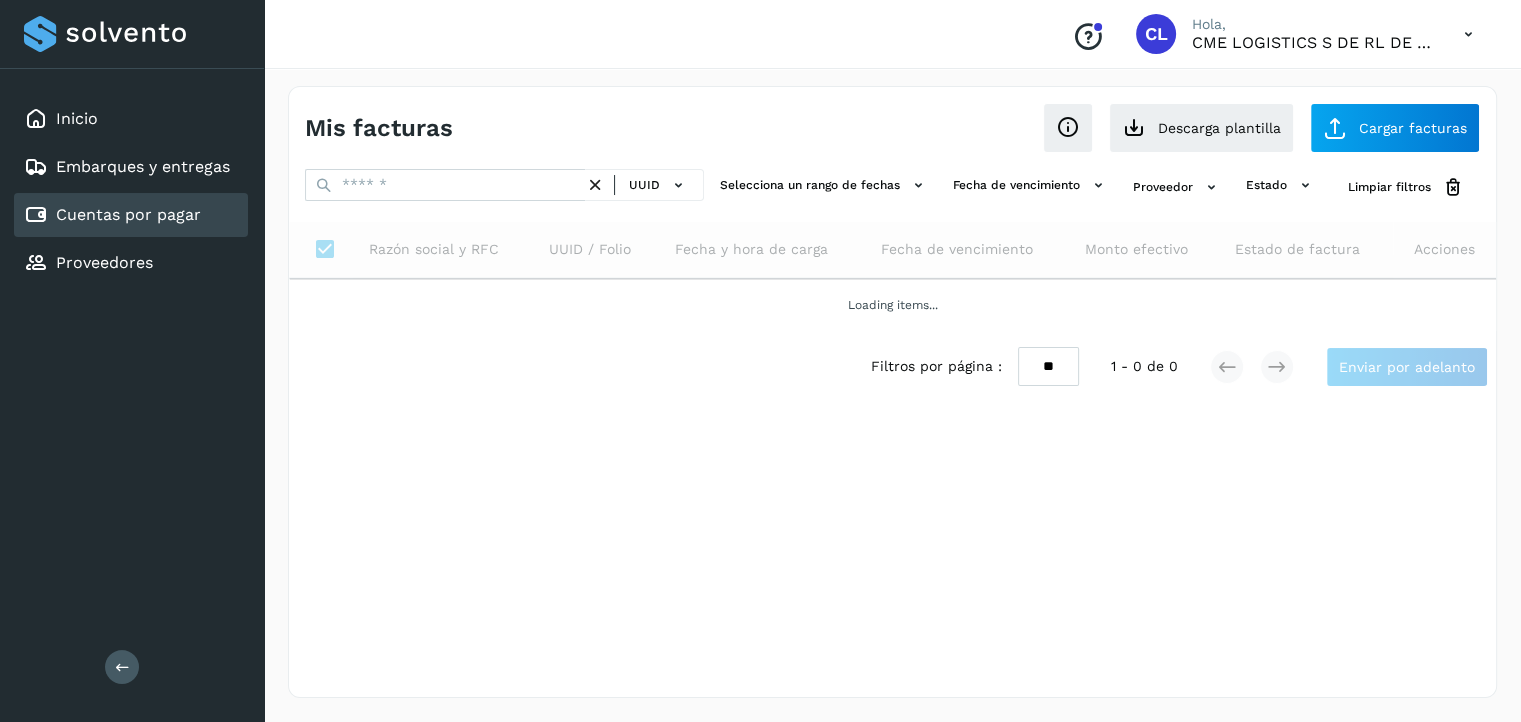 scroll, scrollTop: 0, scrollLeft: 0, axis: both 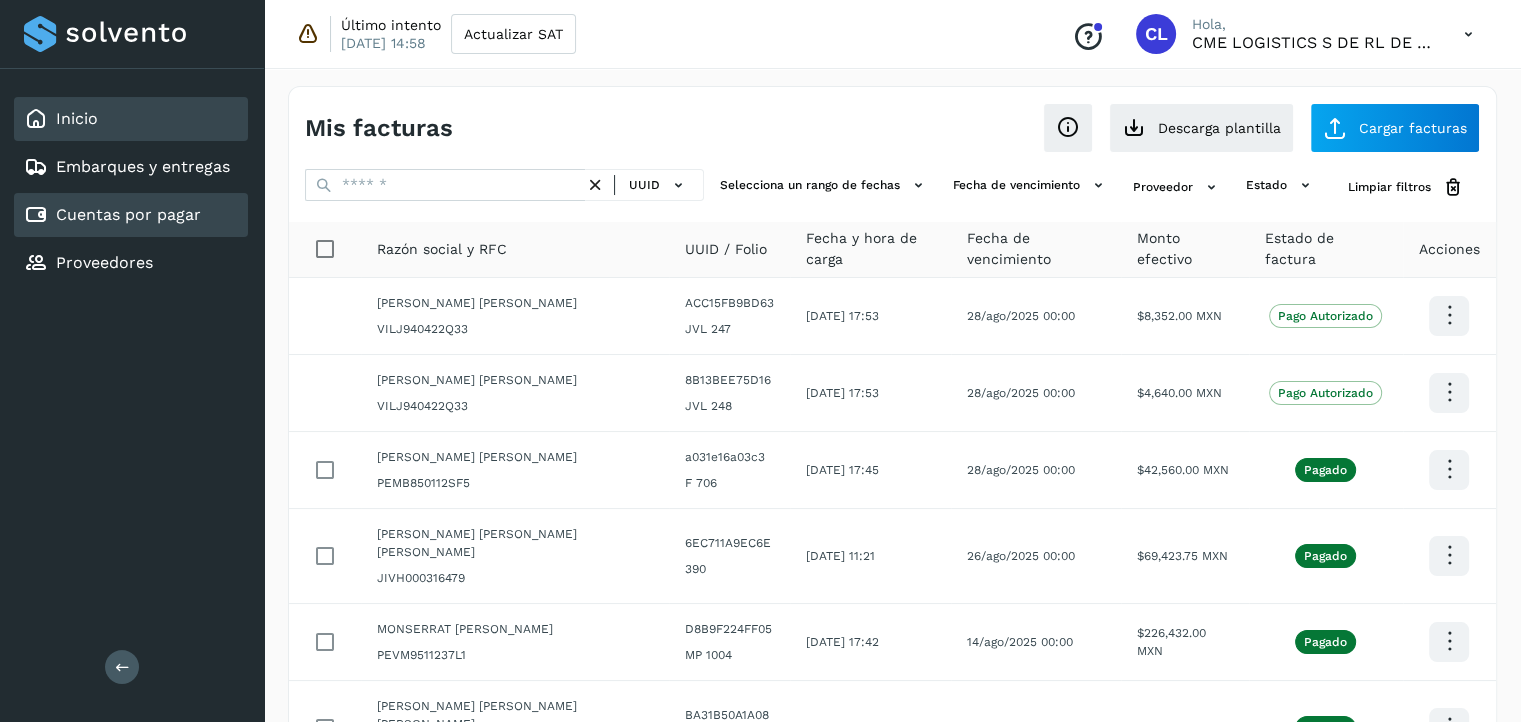 click on "Inicio" 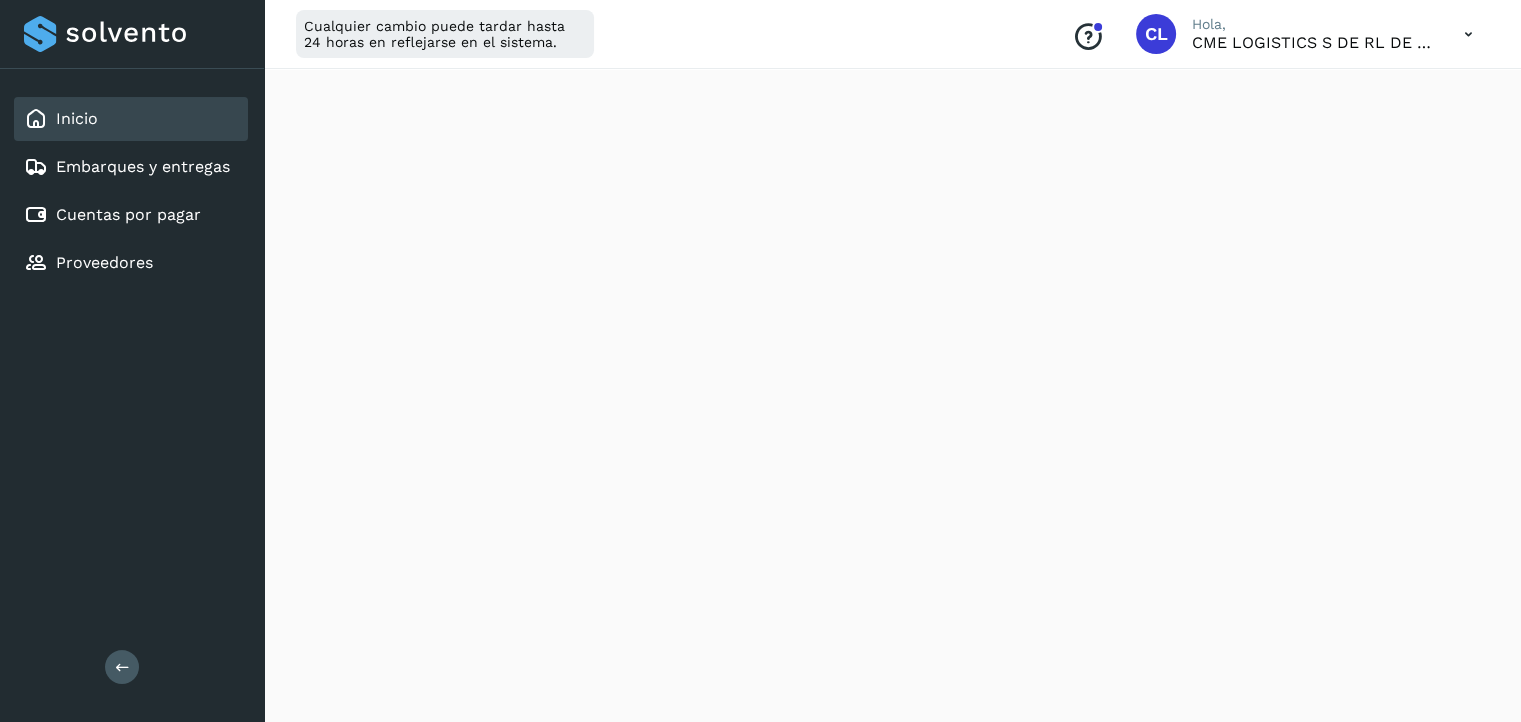 scroll, scrollTop: 0, scrollLeft: 0, axis: both 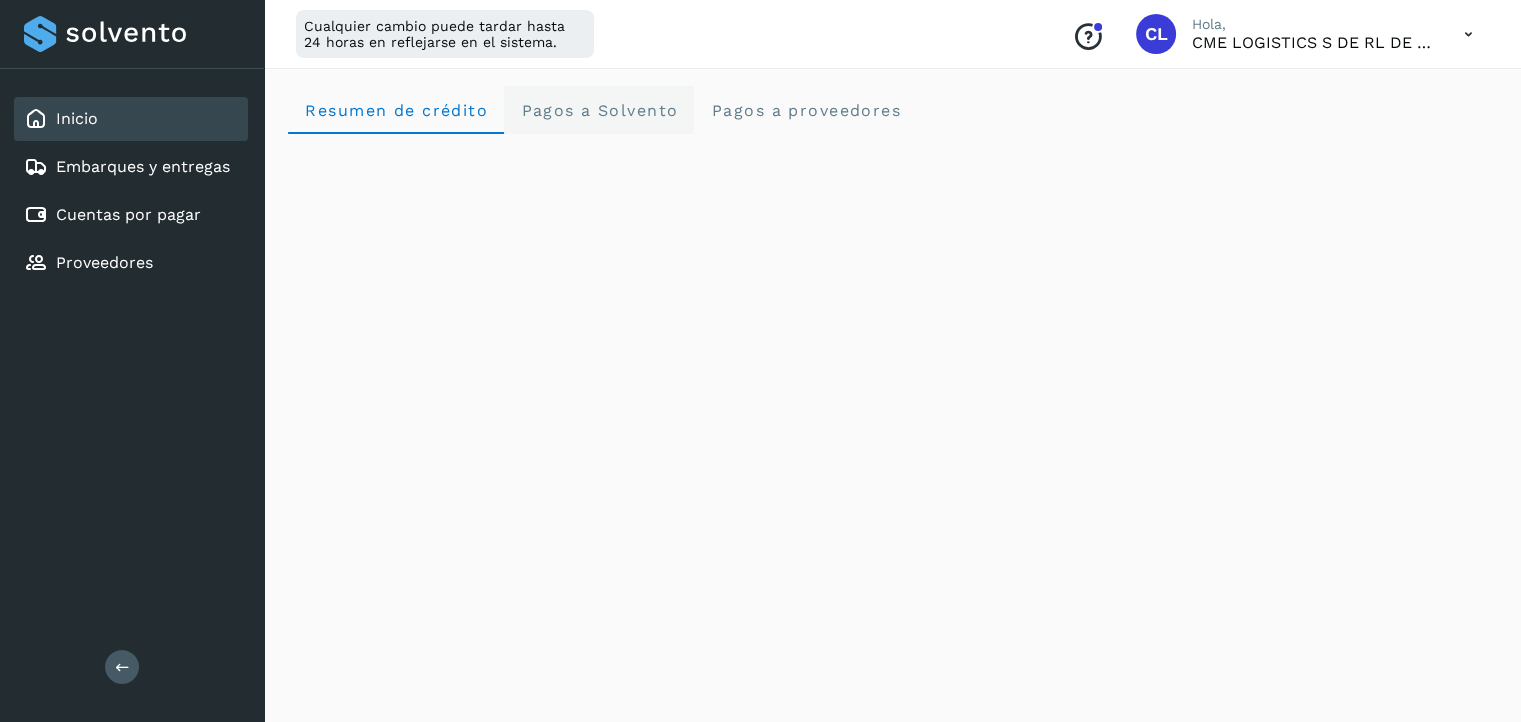 click on "Pagos a Solvento" 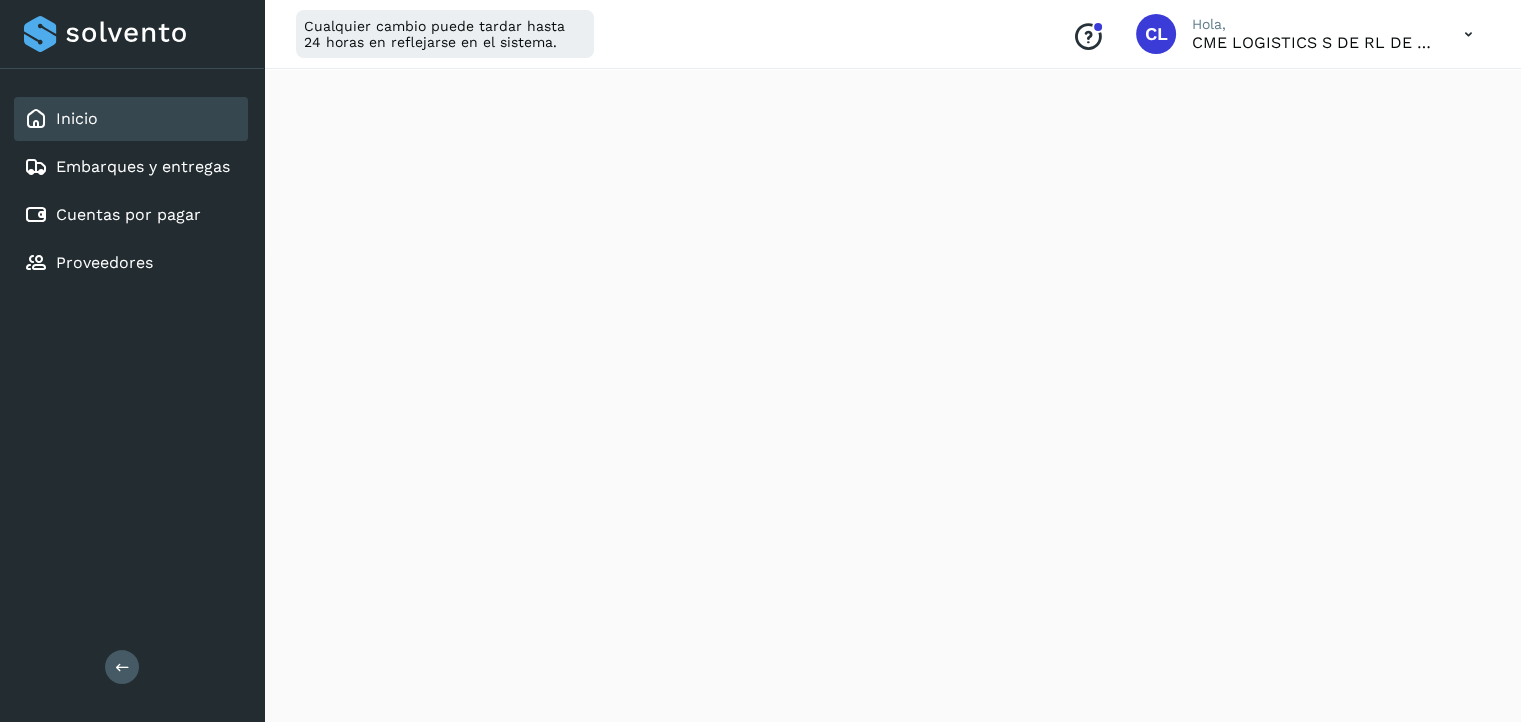 scroll, scrollTop: 0, scrollLeft: 0, axis: both 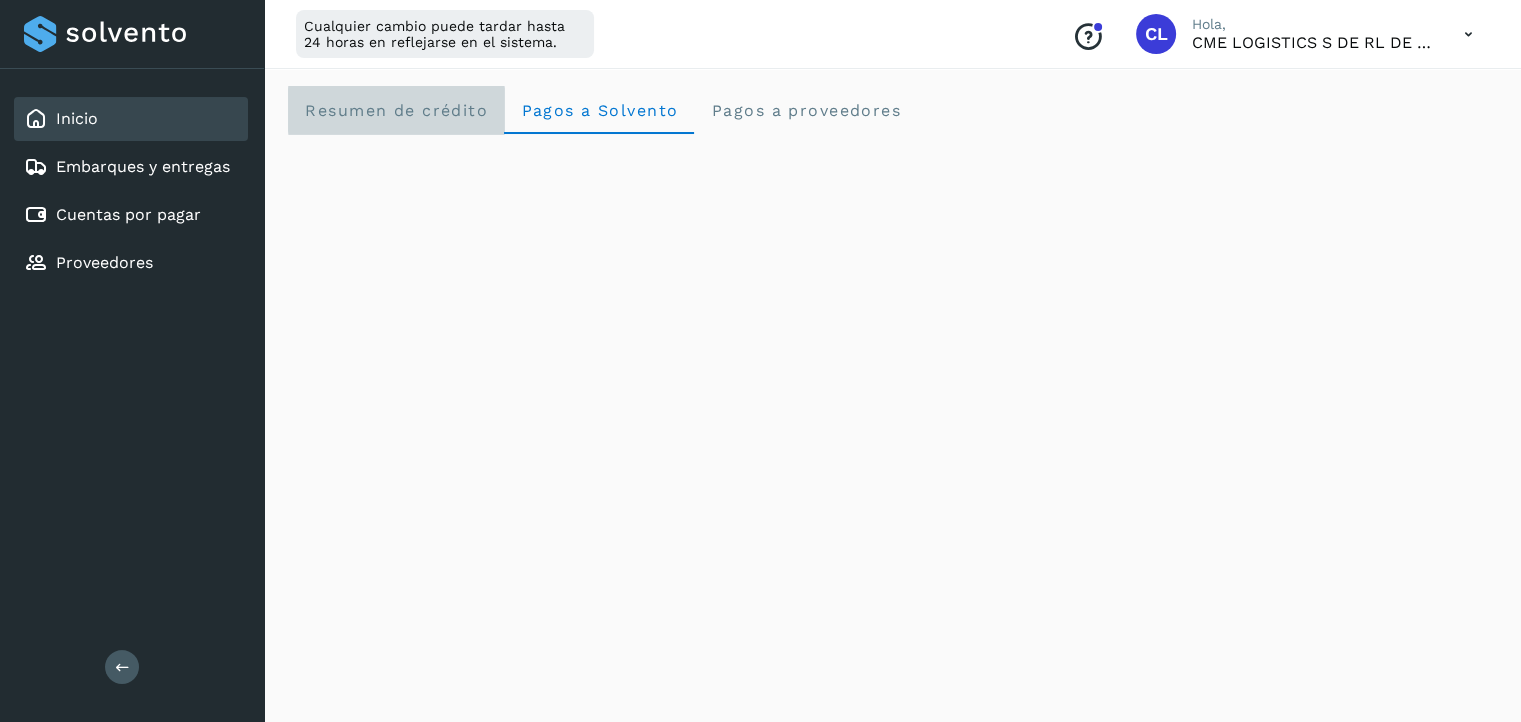 click on "Resumen de crédito" 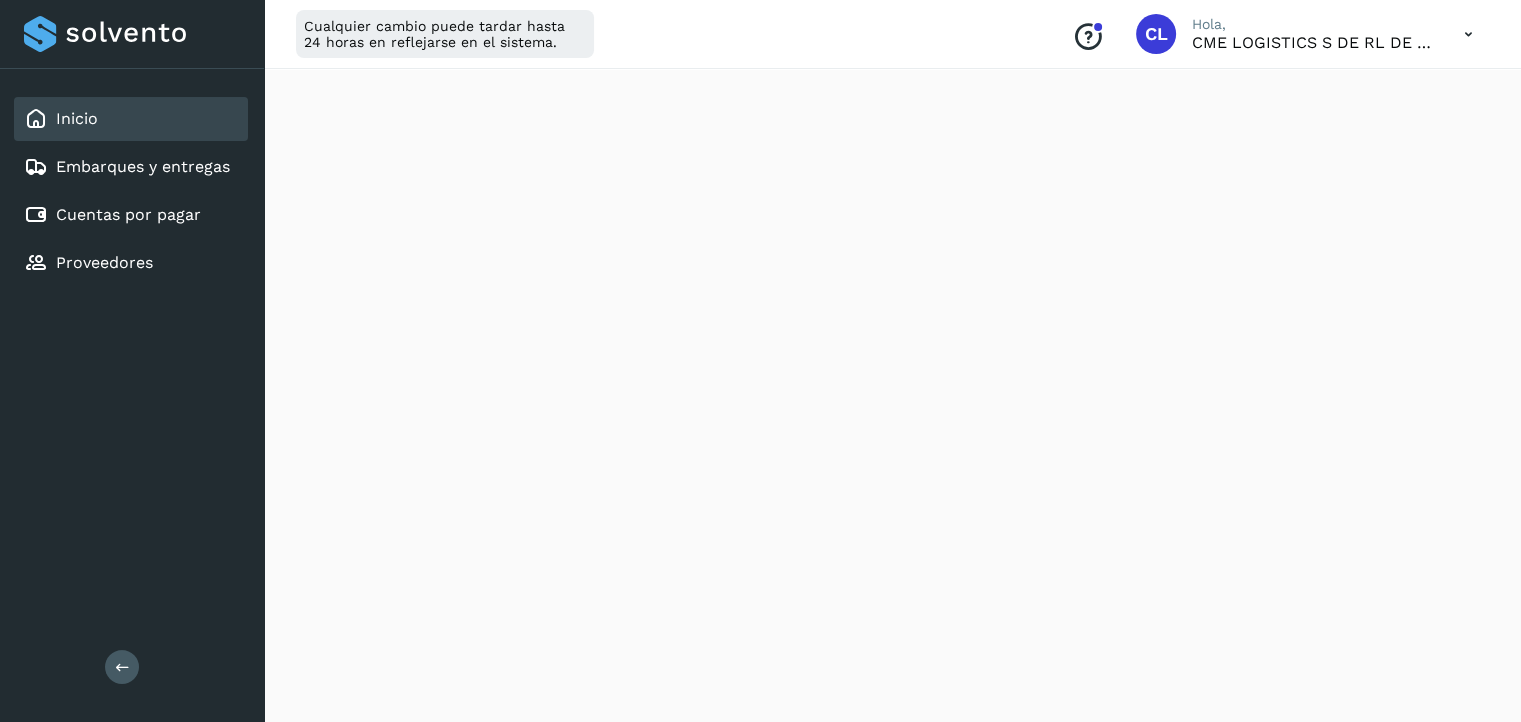 scroll, scrollTop: 0, scrollLeft: 0, axis: both 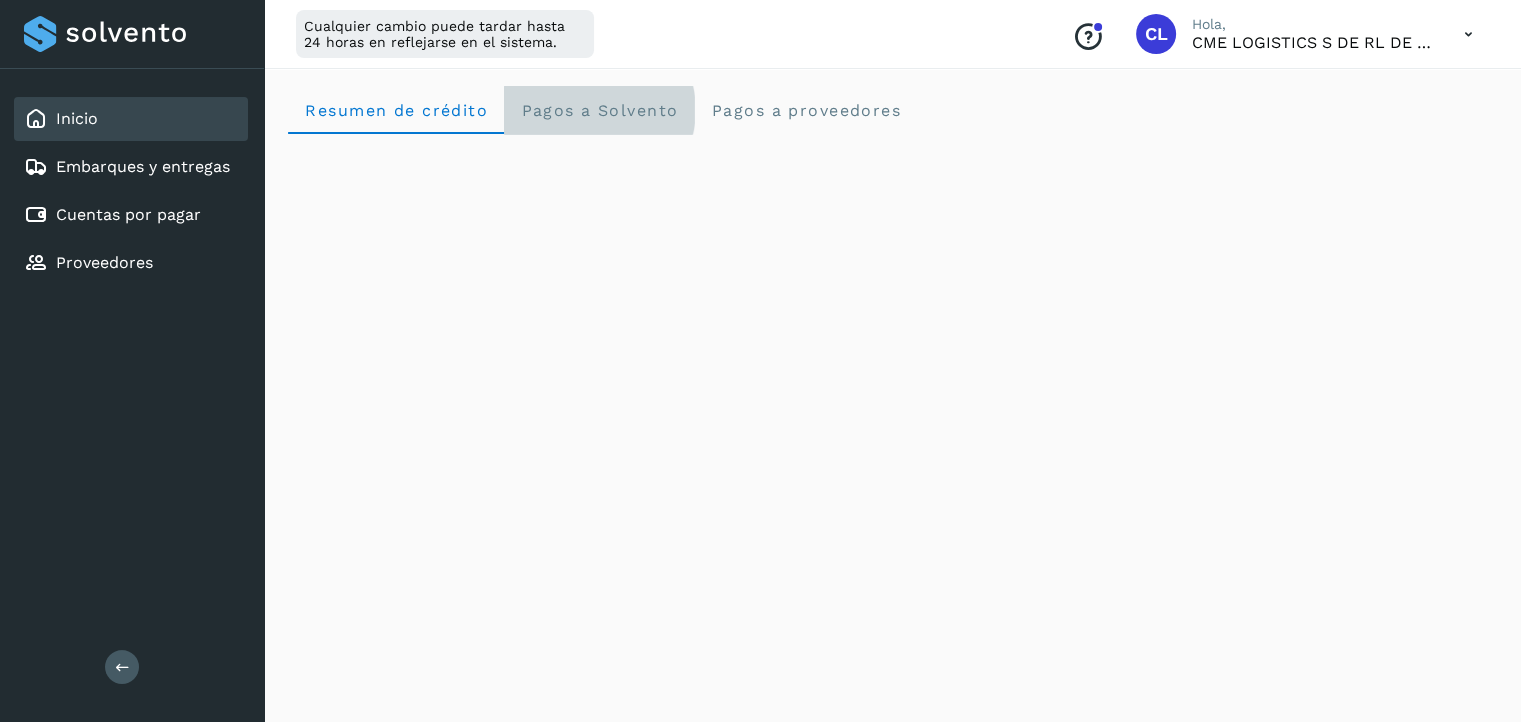 click on "Pagos a Solvento" 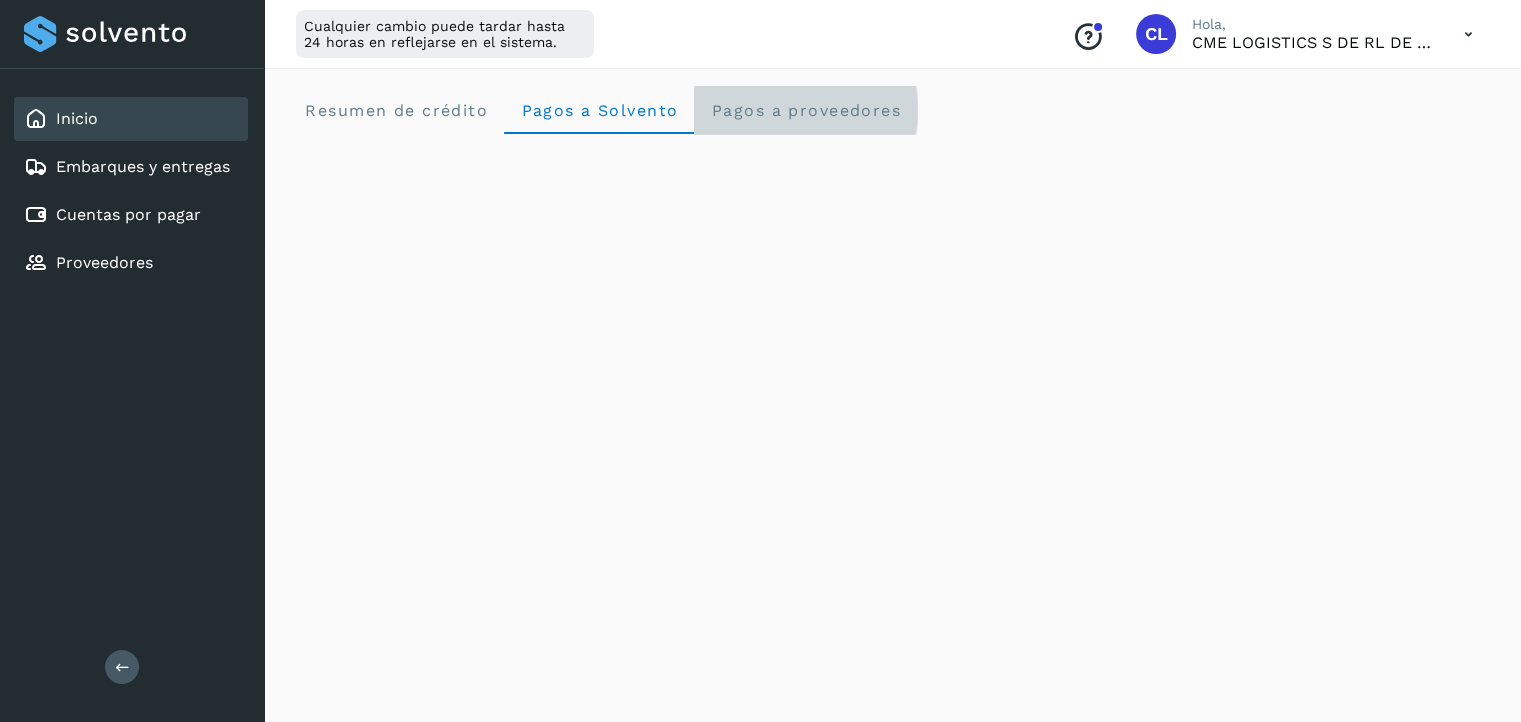 click on "Pagos a proveedores" 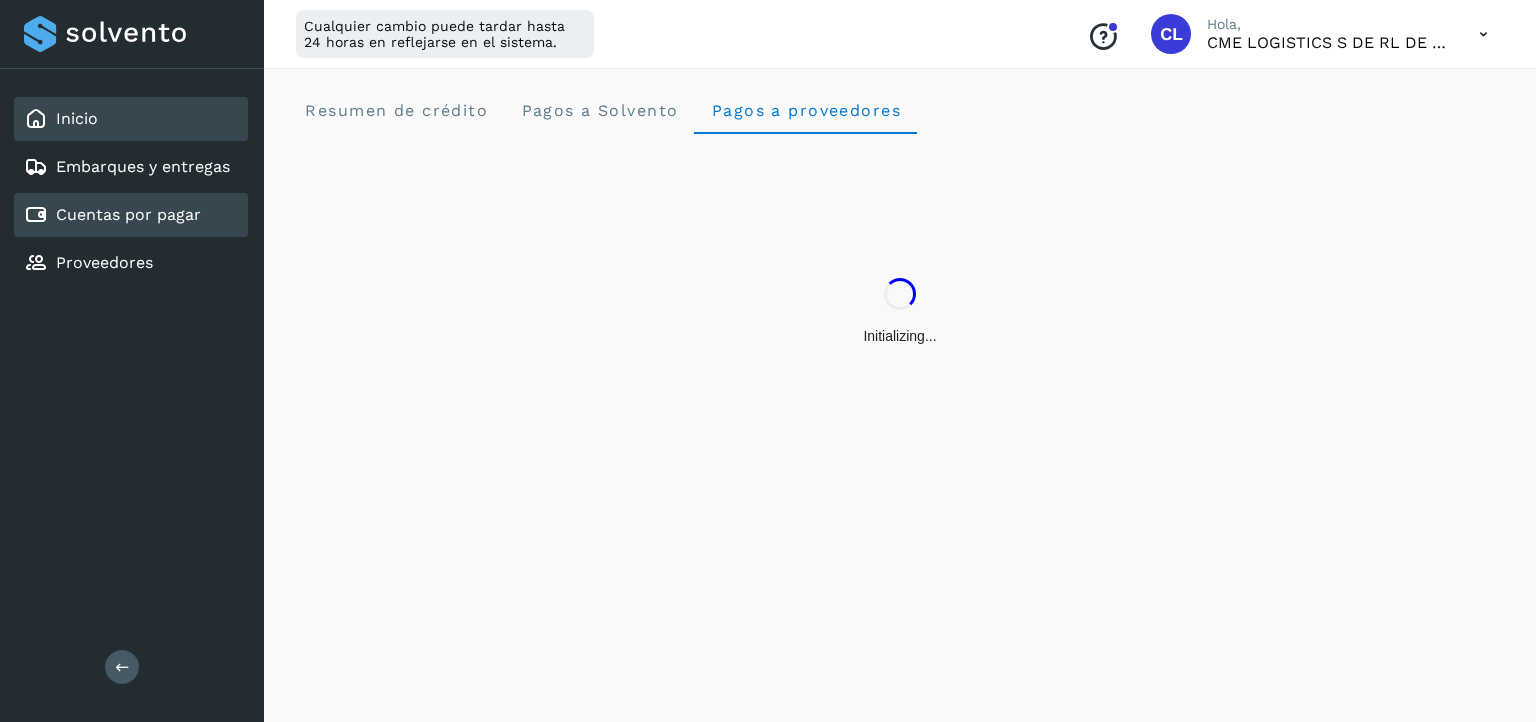 click on "Cuentas por pagar" at bounding box center [128, 214] 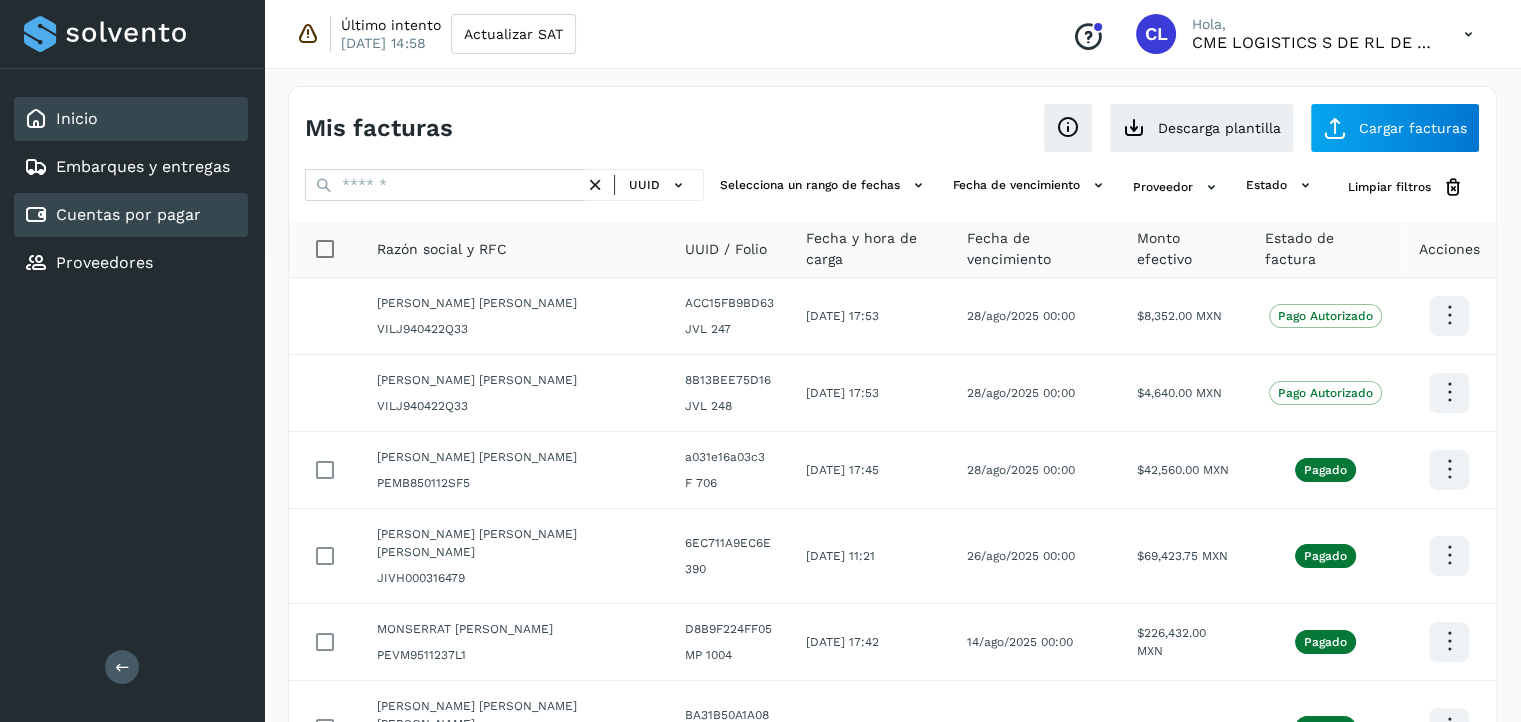 click on "Inicio" 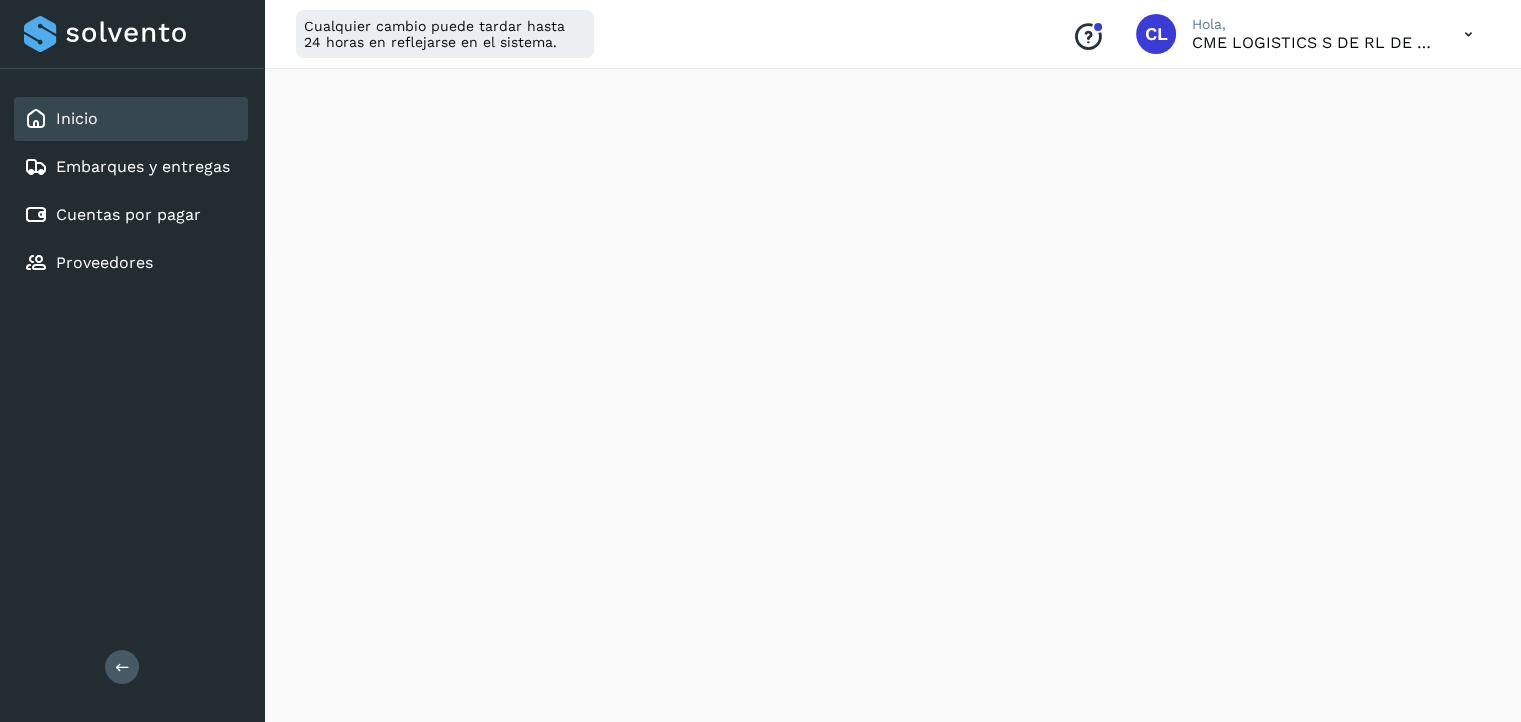 scroll, scrollTop: 976, scrollLeft: 0, axis: vertical 